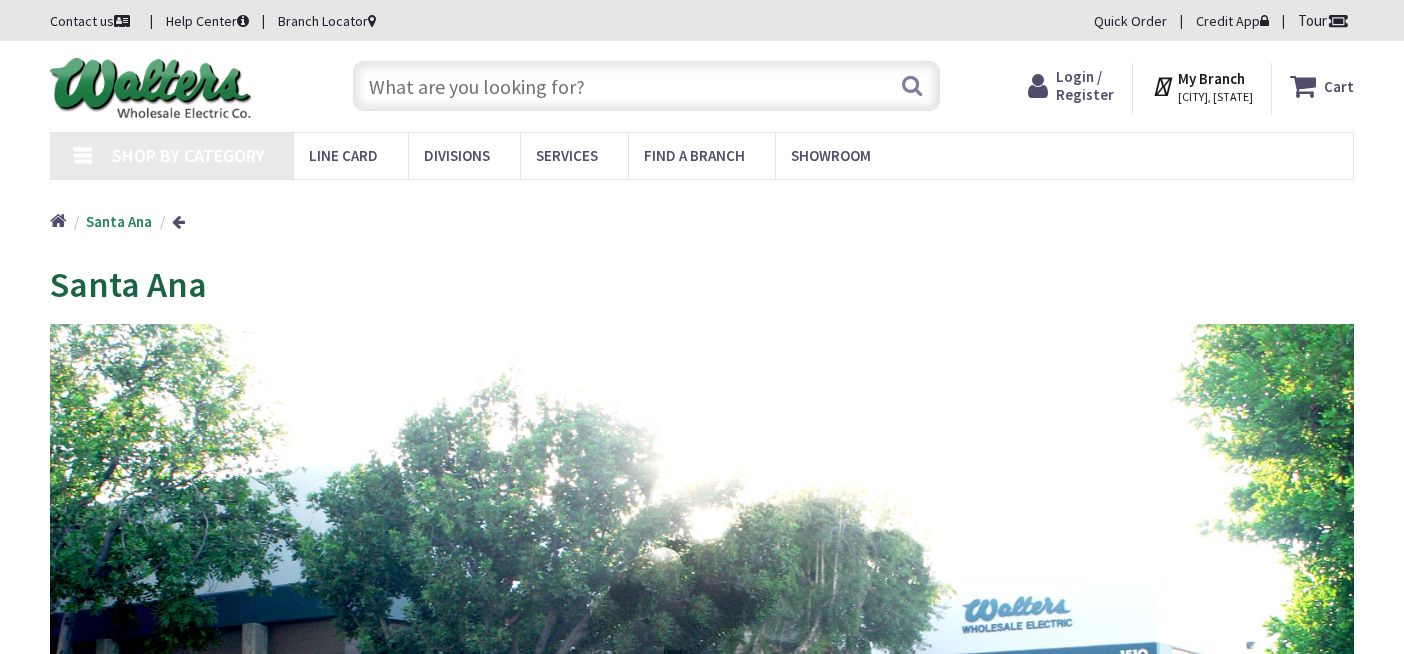 scroll, scrollTop: 0, scrollLeft: 0, axis: both 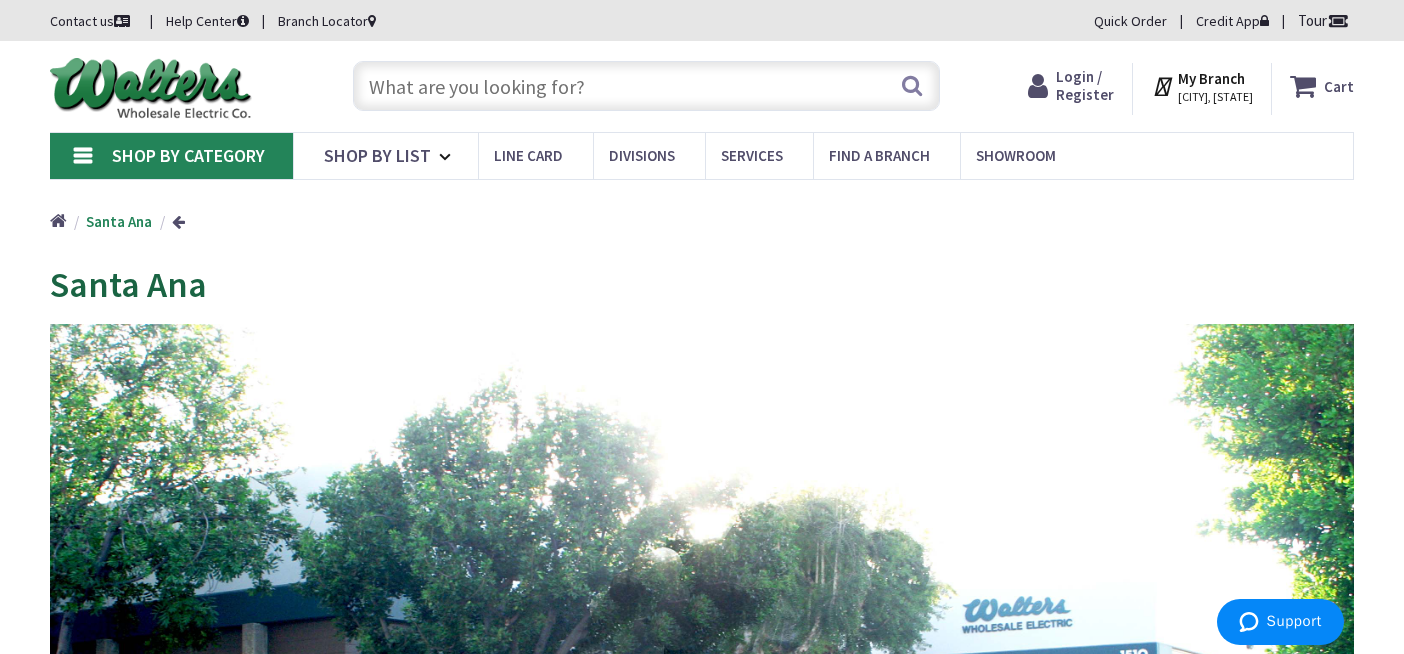 click at bounding box center [646, 86] 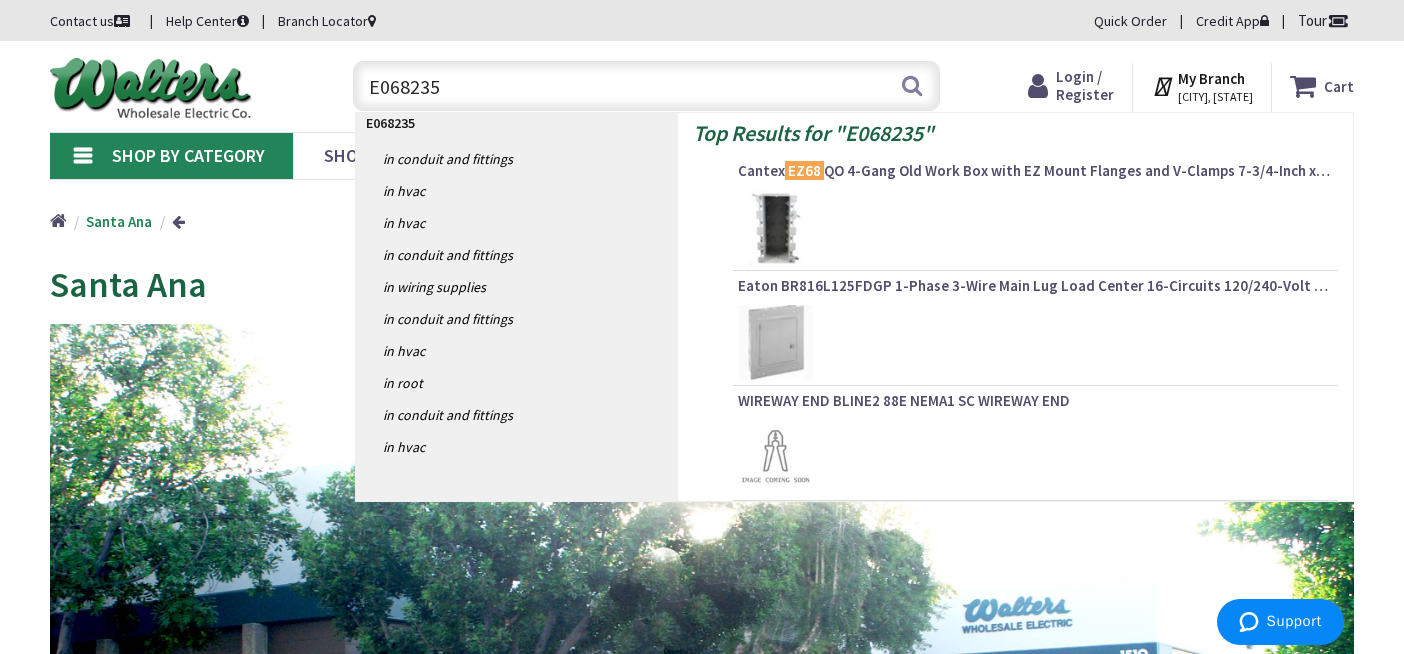 type on "E0682351" 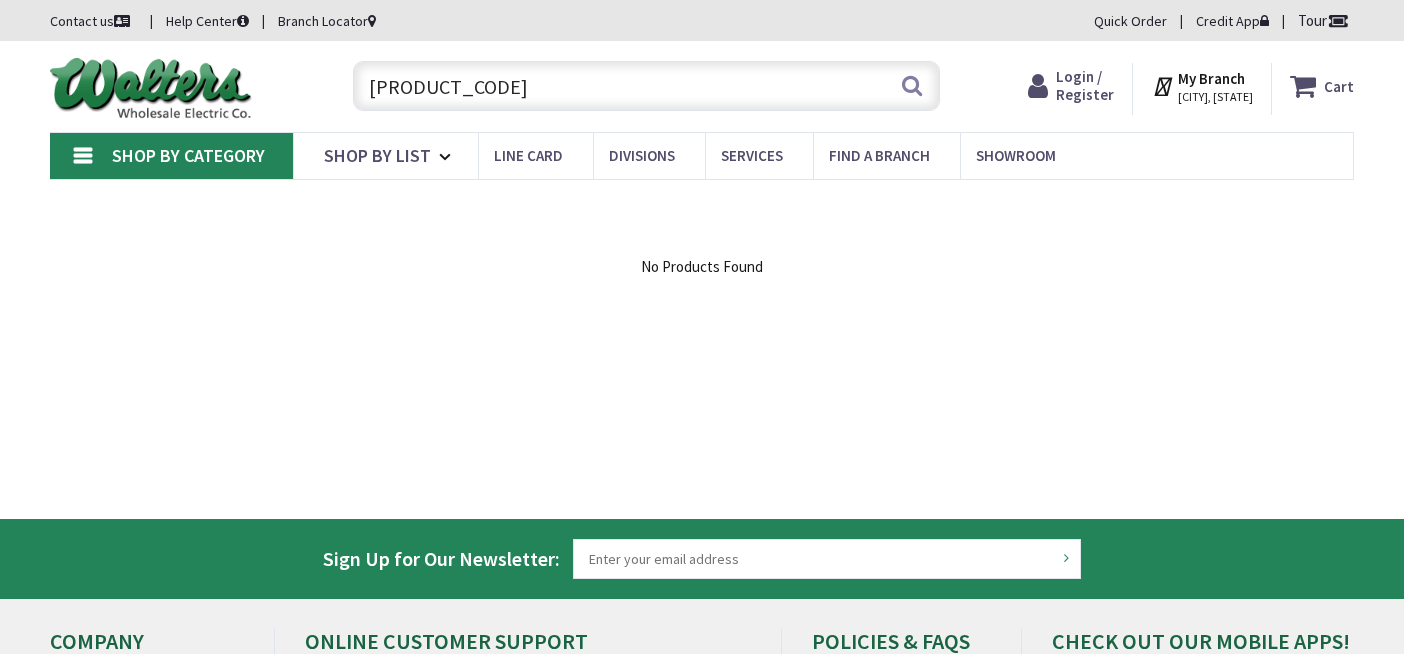 scroll, scrollTop: 0, scrollLeft: 0, axis: both 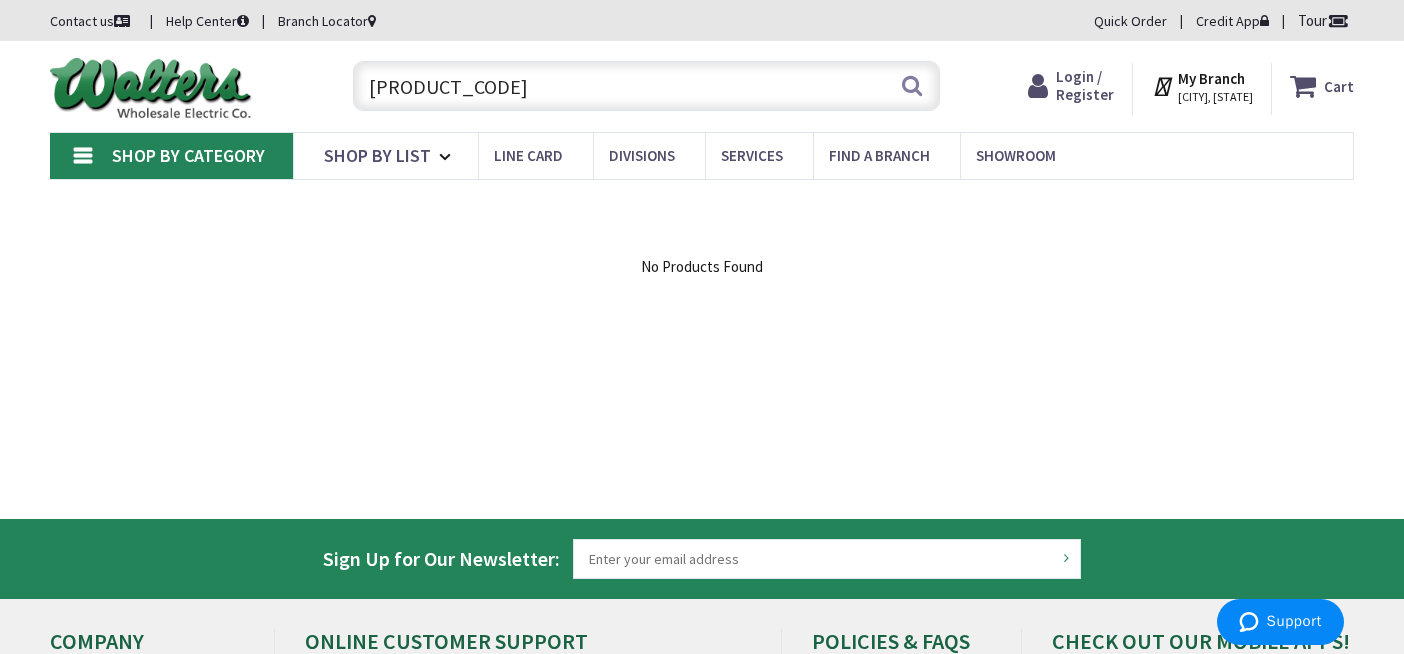 click on "E0682351" at bounding box center (646, 86) 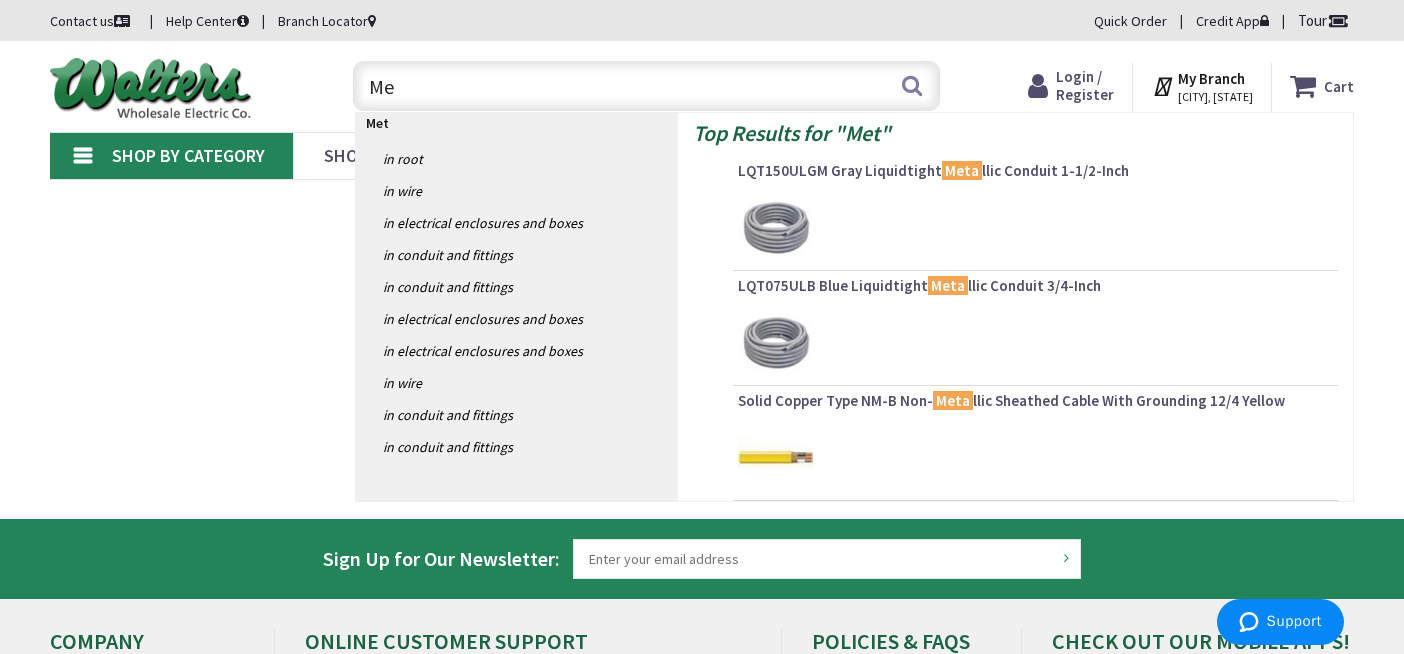 type on "M" 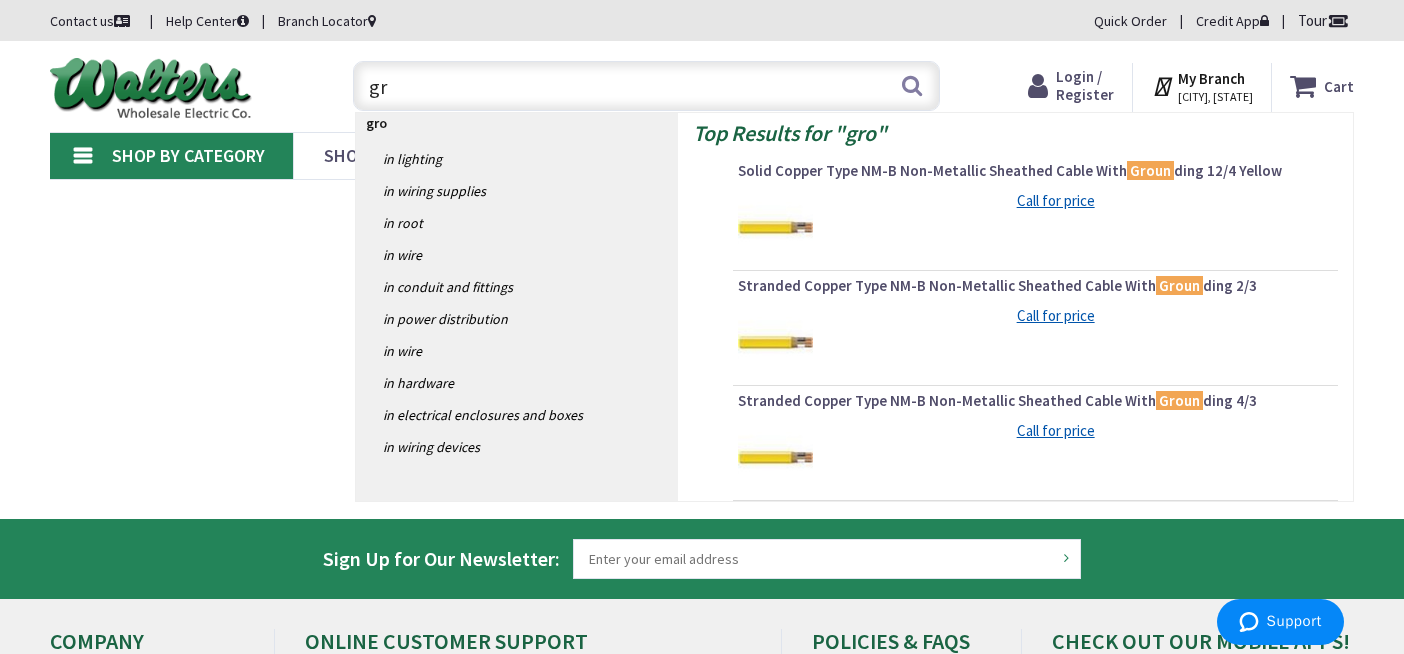 type on "g" 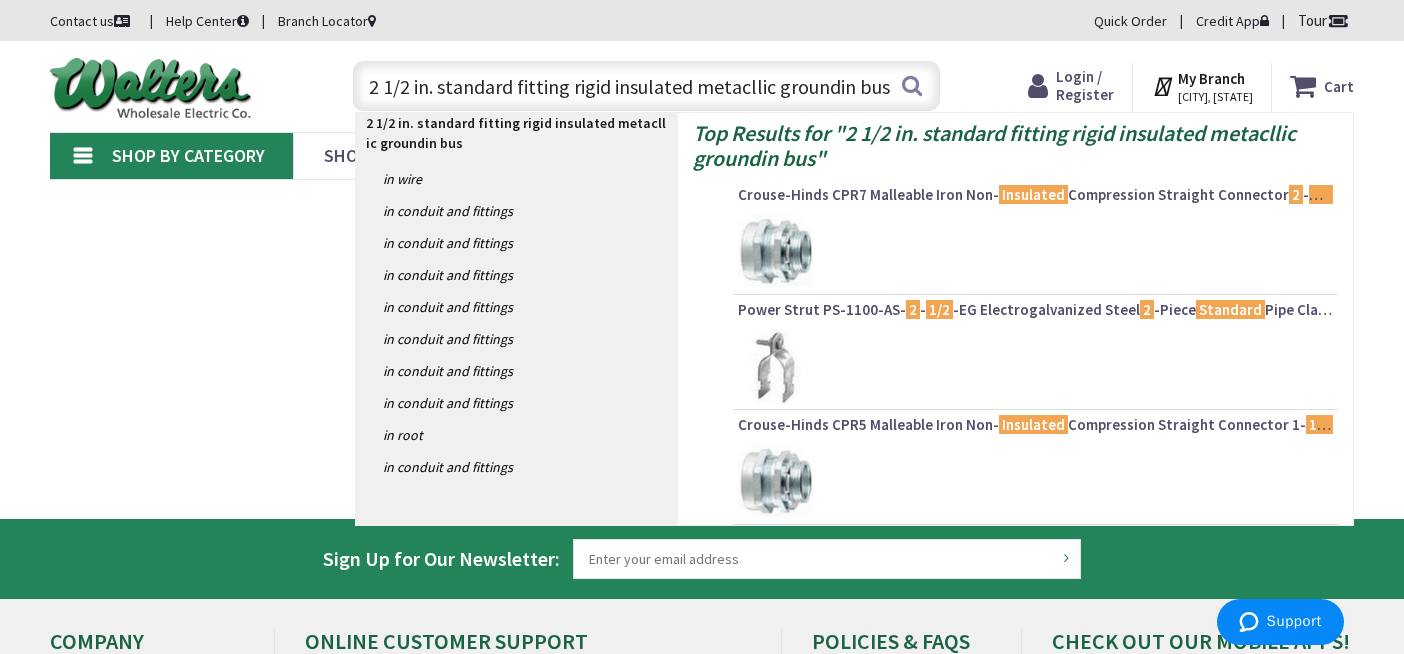 scroll, scrollTop: 0, scrollLeft: 5, axis: horizontal 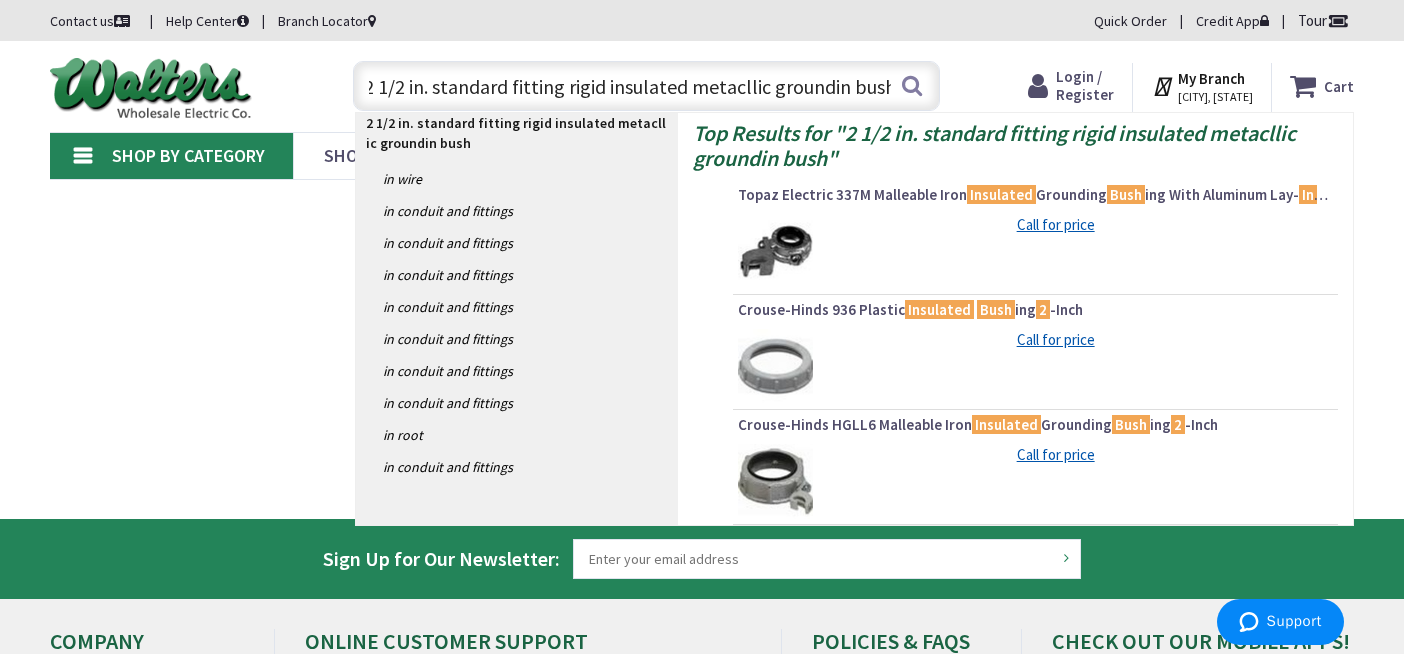 click on "2 1/2 in. standard fitting rigid insulated metacllic groundin bush" at bounding box center [646, 86] 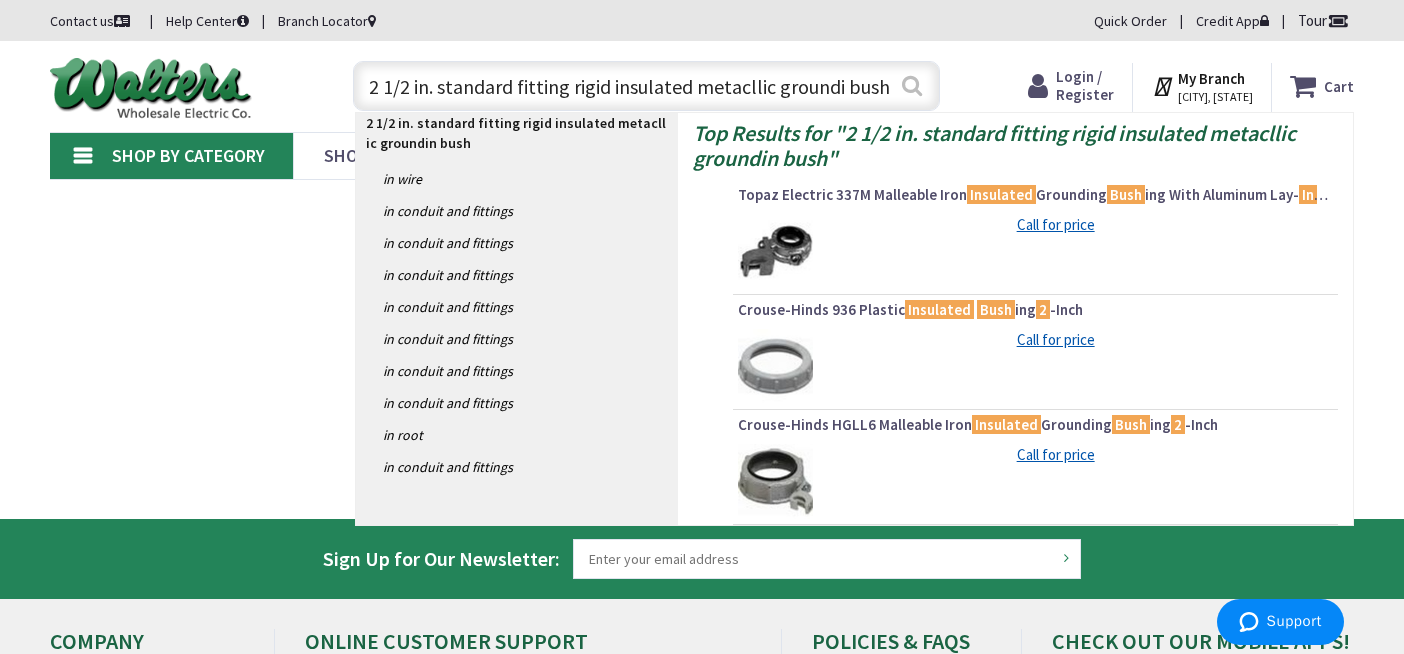 scroll, scrollTop: 0, scrollLeft: 0, axis: both 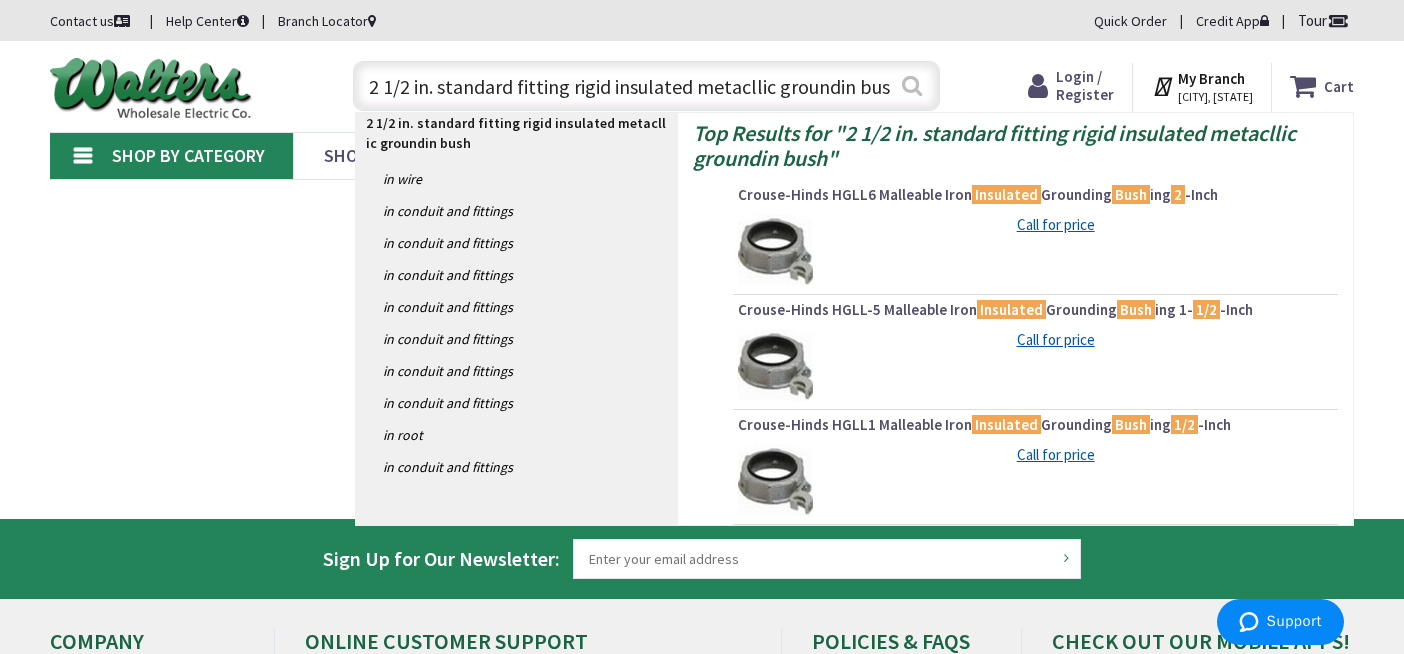 type on "2 1/2 in. standard fitting rigid insulated metacllic grounding bush" 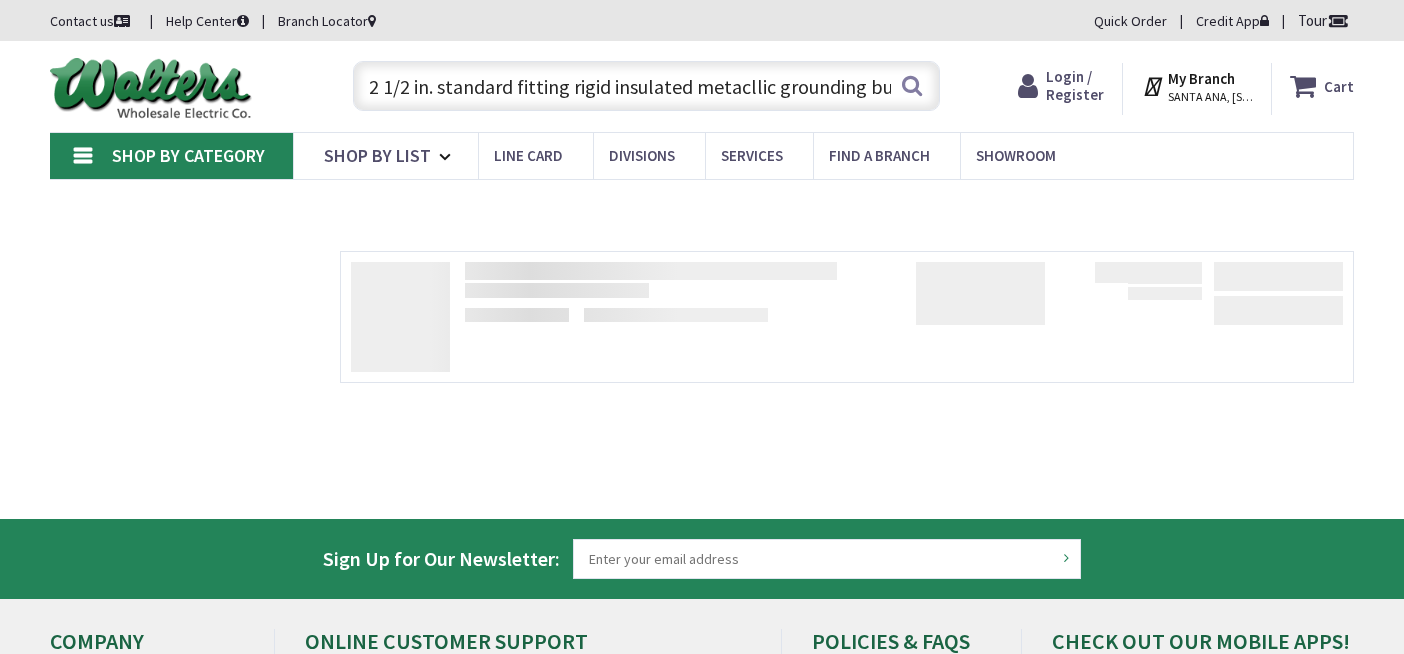 scroll, scrollTop: 0, scrollLeft: 0, axis: both 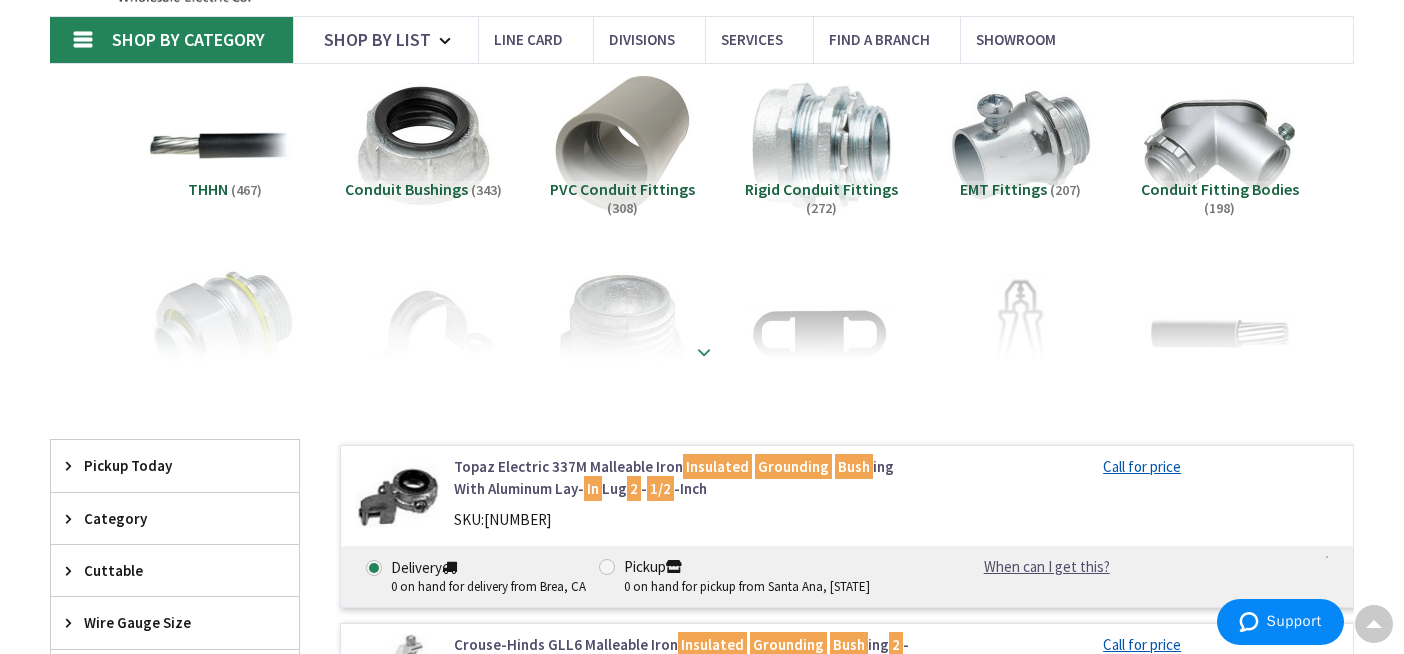 click at bounding box center [704, 351] 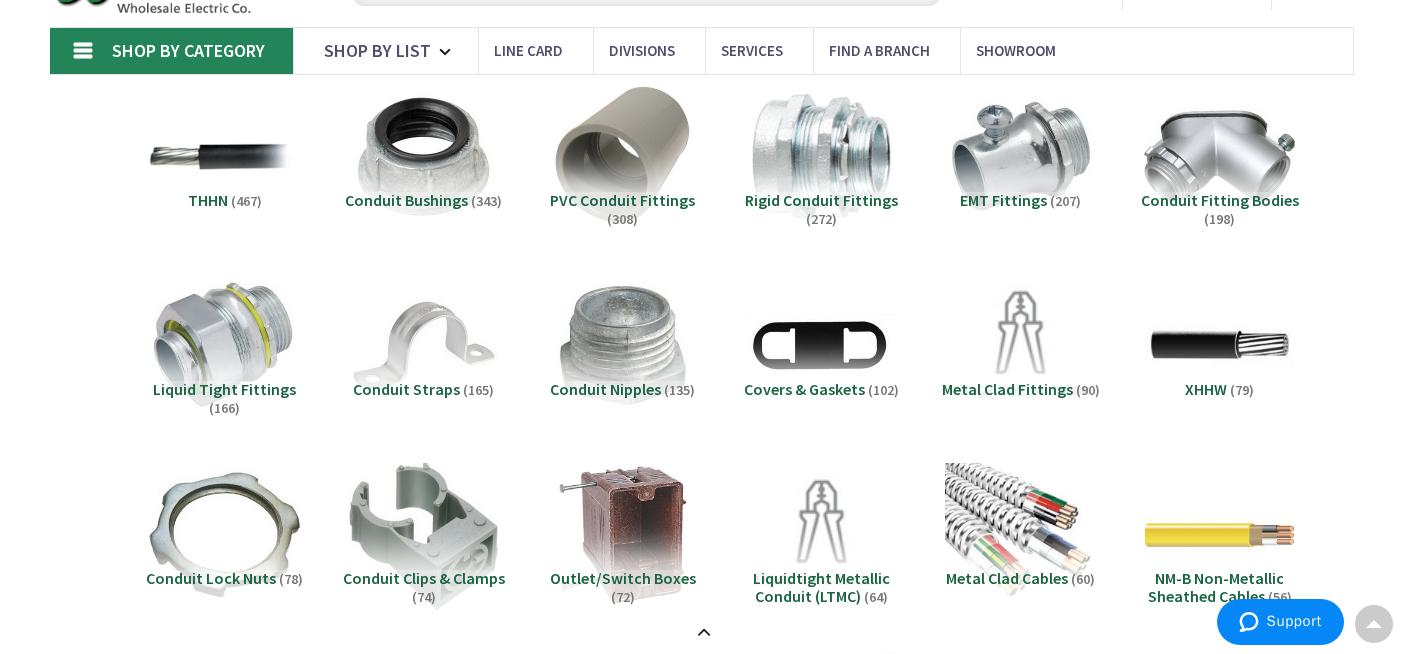 scroll, scrollTop: 0, scrollLeft: 0, axis: both 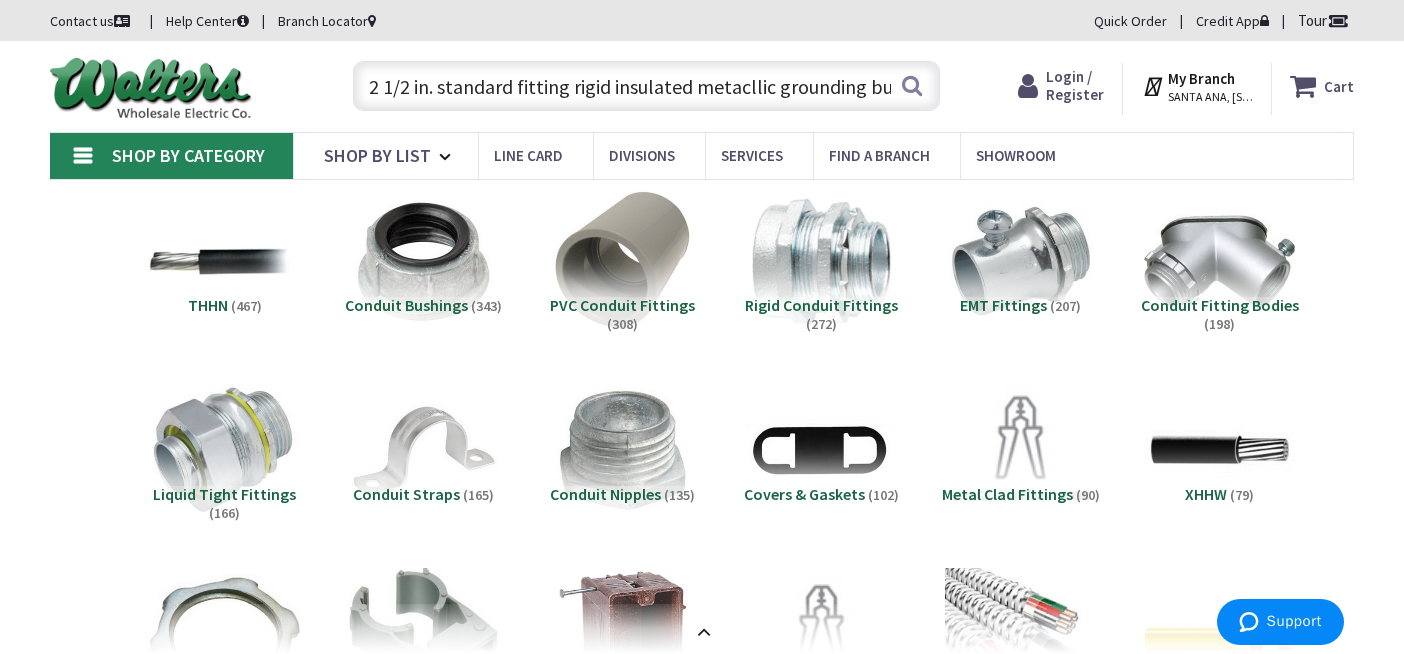 click on "2 1/2 in. standard fitting rigid insulated metacllic grounding bush" at bounding box center [646, 86] 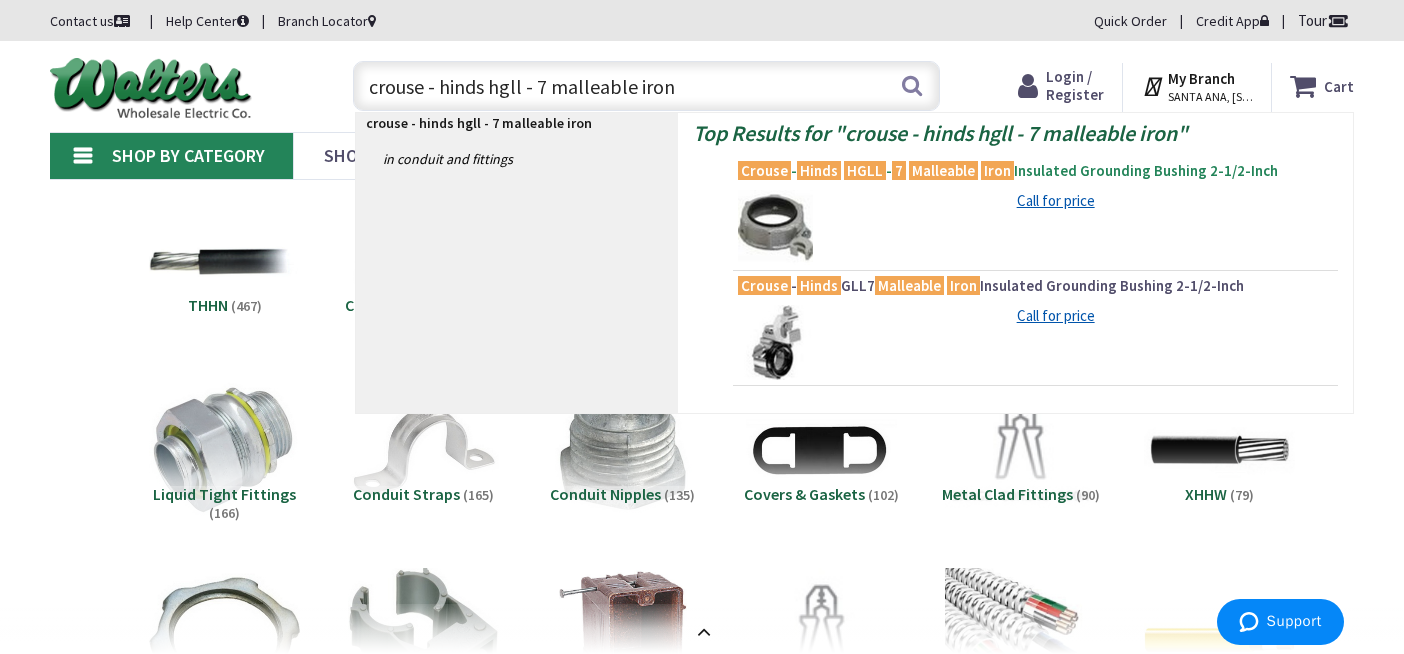 type on "crouse - hinds hgll - 7 malleable iron" 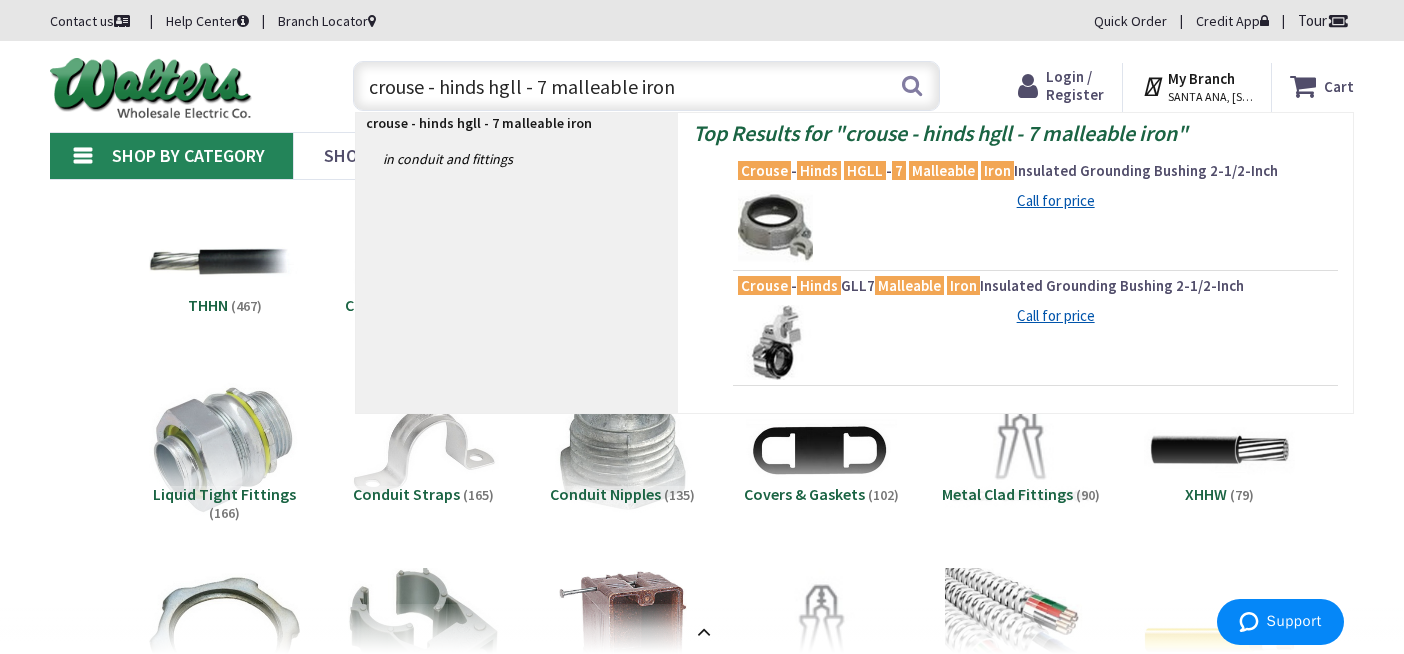 click on "Crouse - Hinds   HGLL - 7   Malleable   Iron  Insulated Grounding Bushing 2-1/2-Inch" at bounding box center (1035, 171) 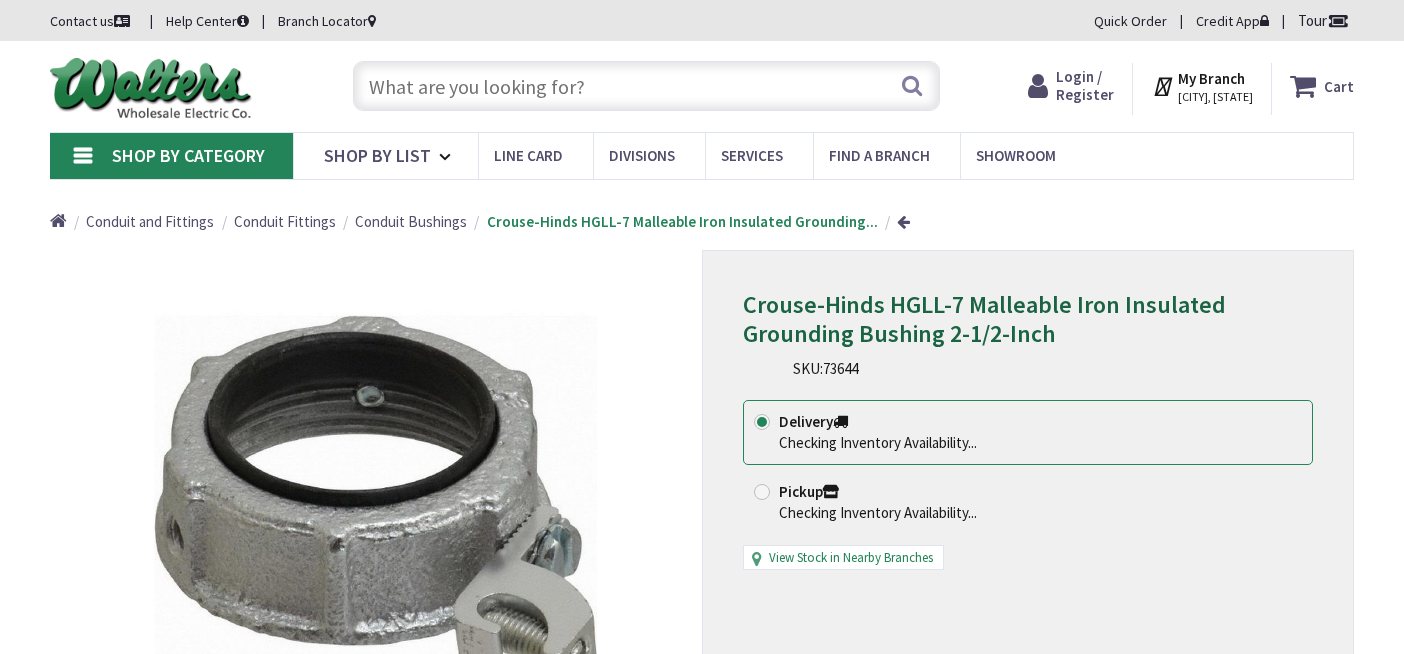 scroll, scrollTop: 0, scrollLeft: 0, axis: both 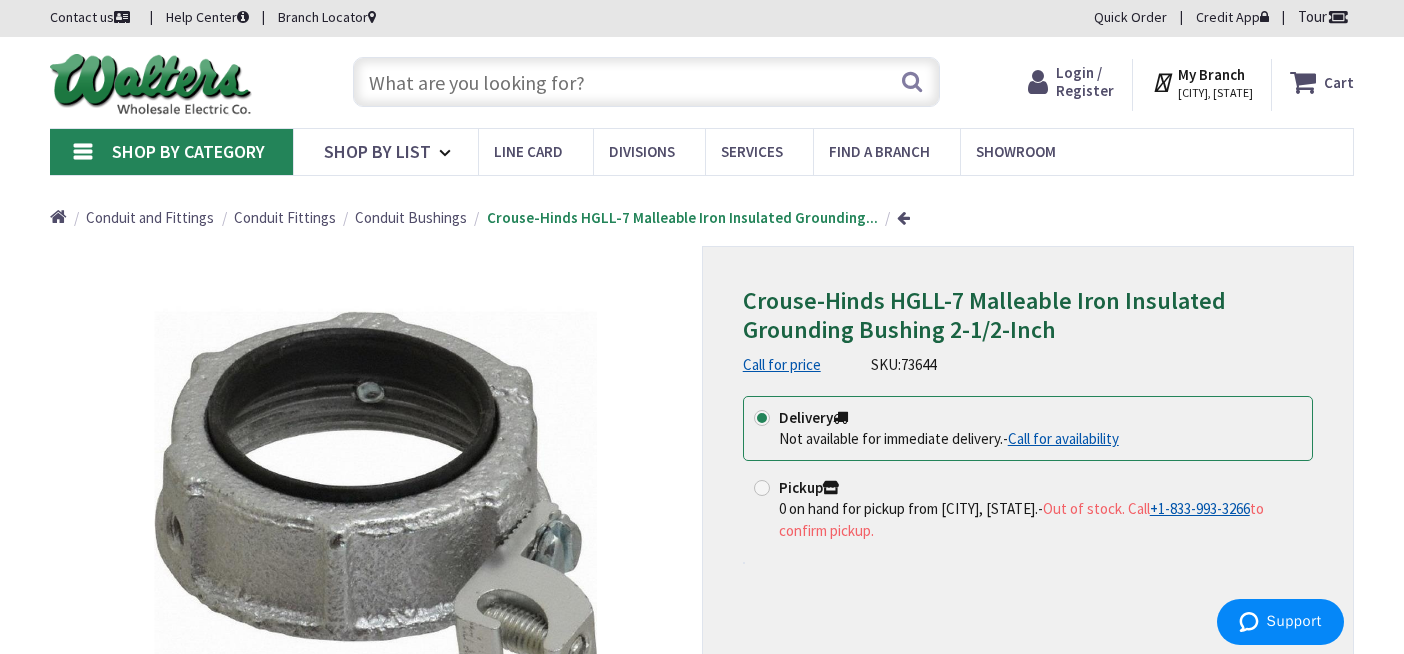 click on "Call for availability" at bounding box center [1063, 438] 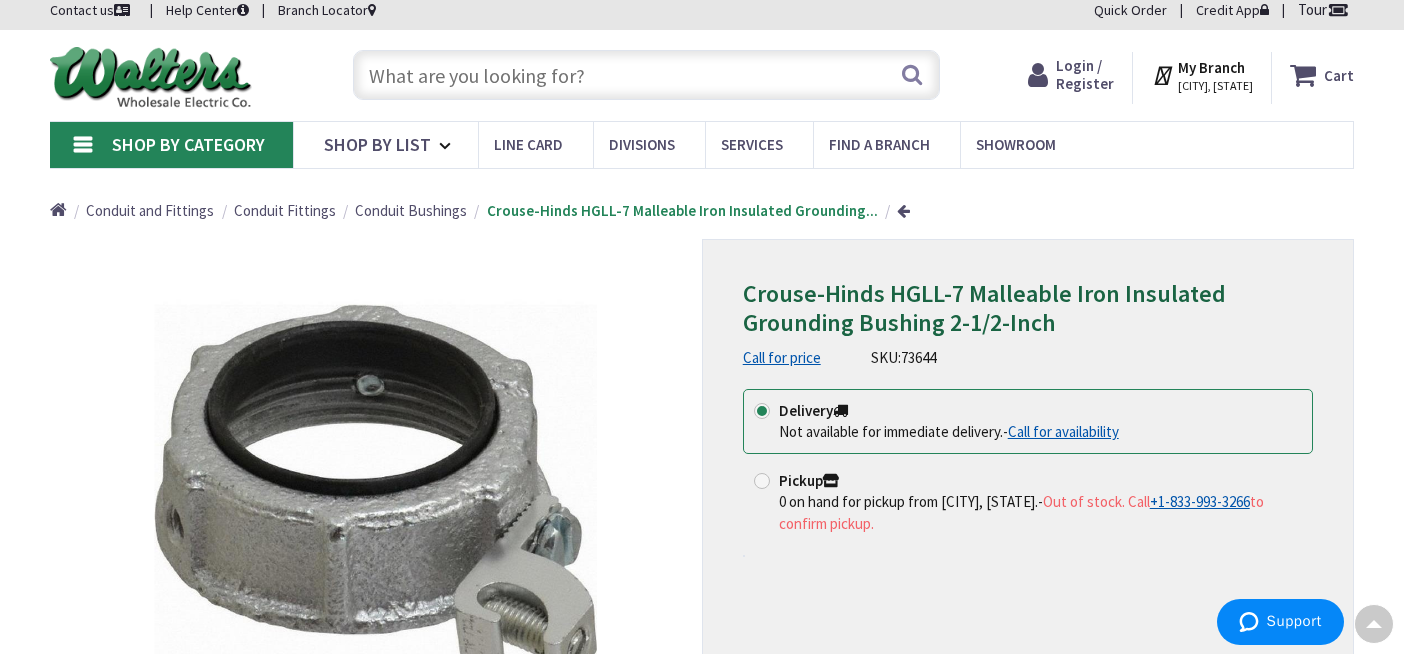 scroll, scrollTop: 0, scrollLeft: 0, axis: both 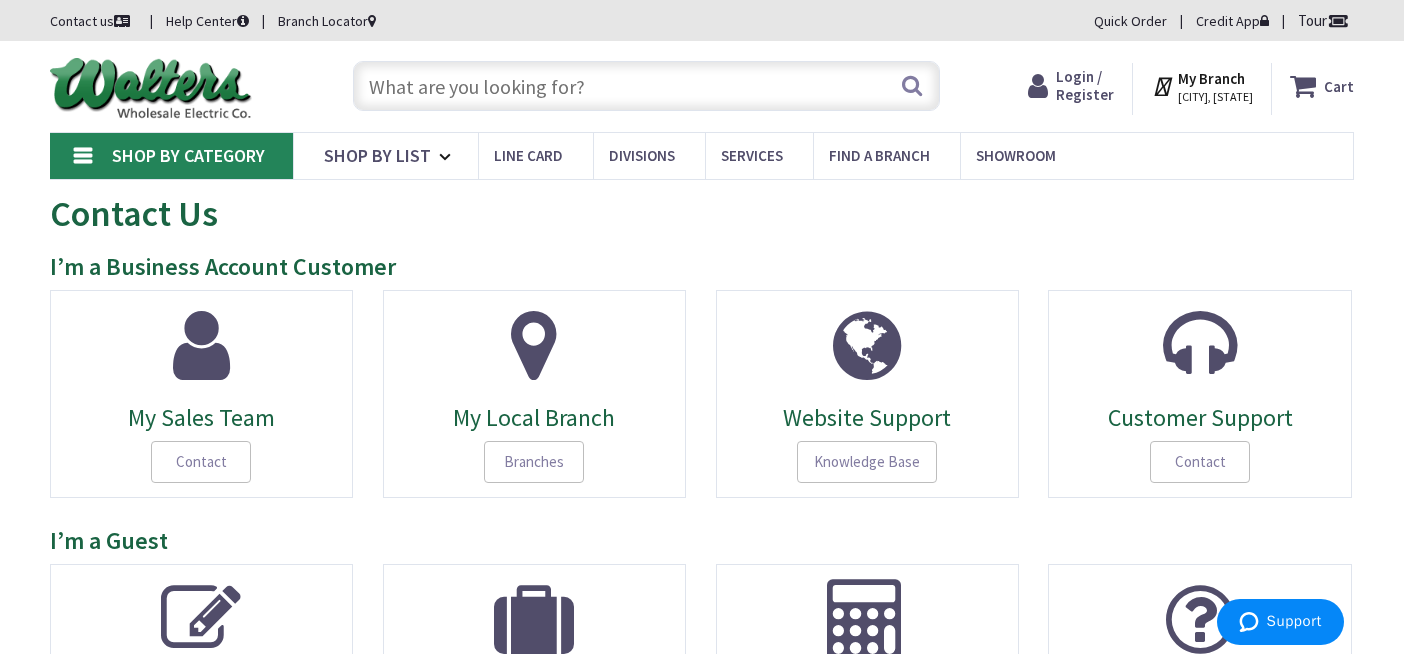 click at bounding box center (646, 86) 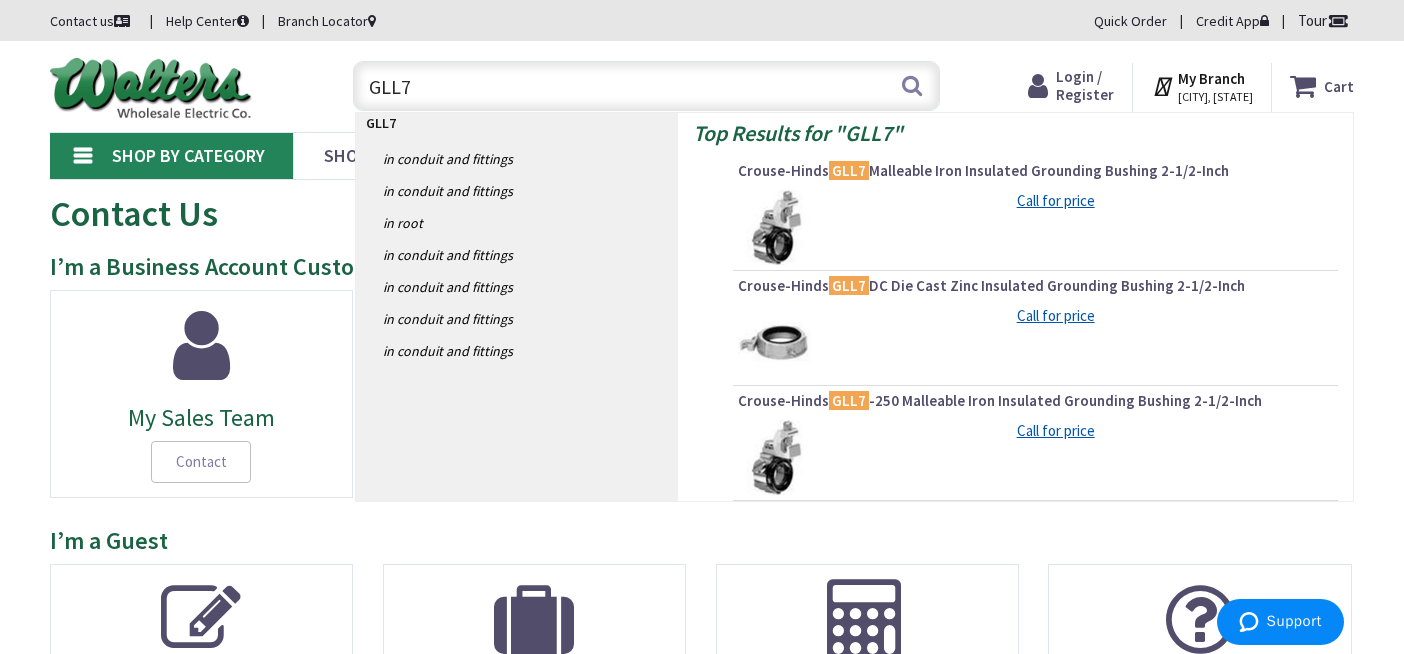 type on "GLL7" 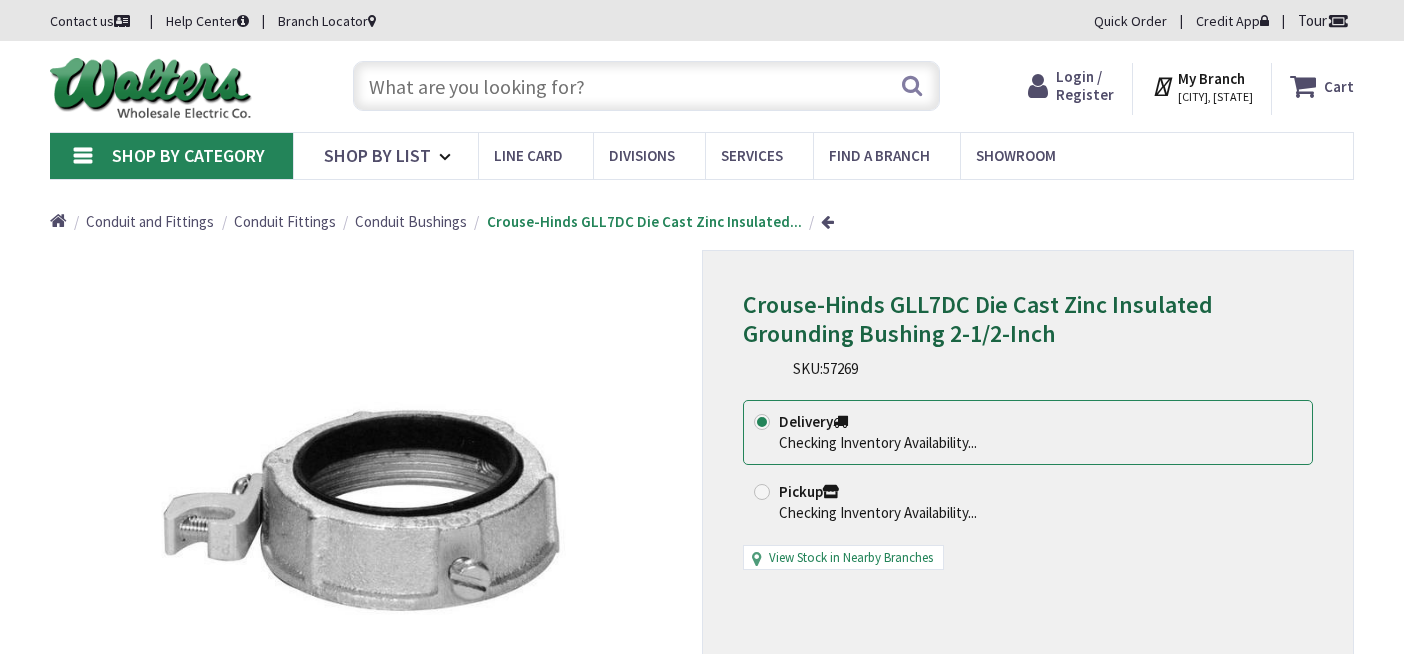 scroll, scrollTop: 0, scrollLeft: 0, axis: both 